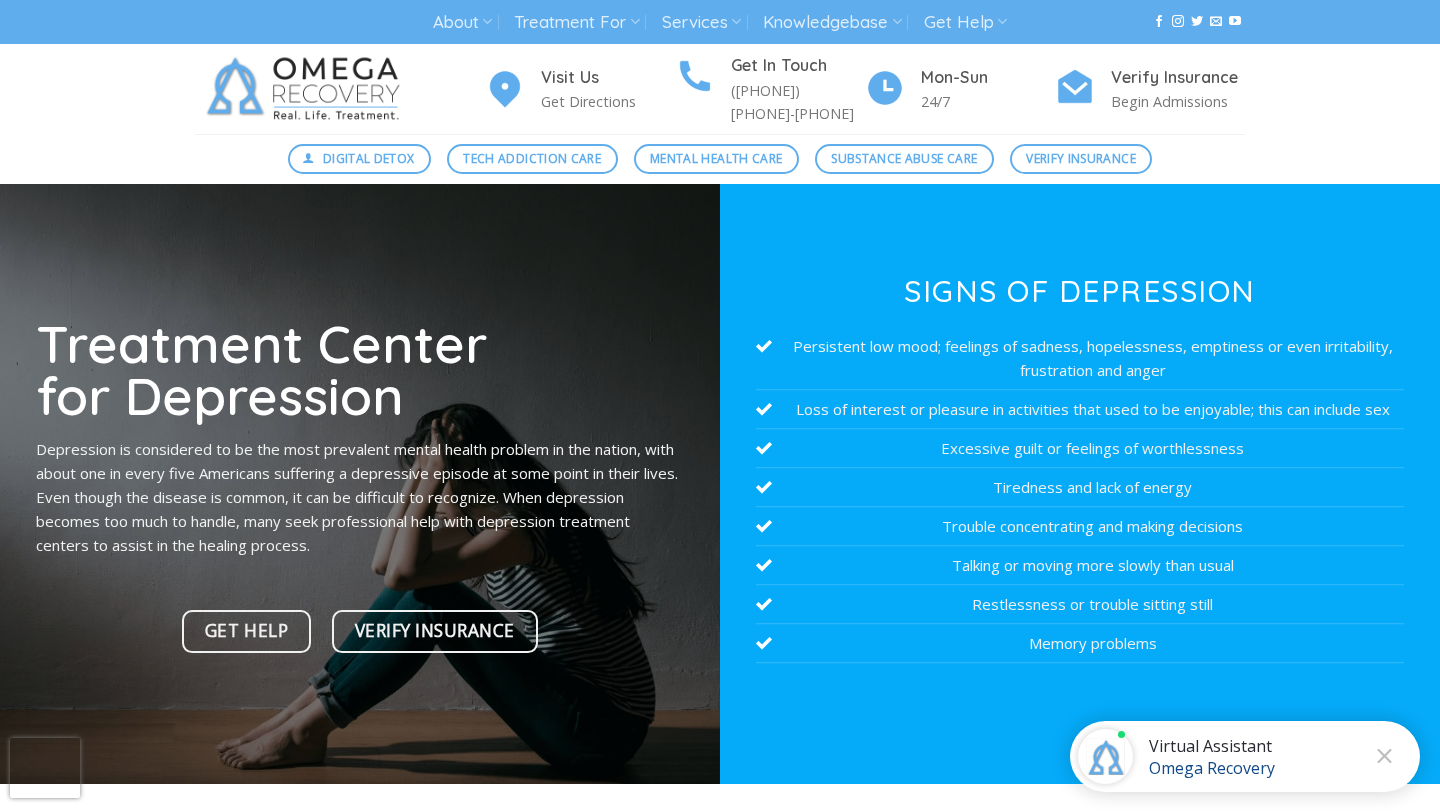 scroll, scrollTop: 98, scrollLeft: 0, axis: vertical 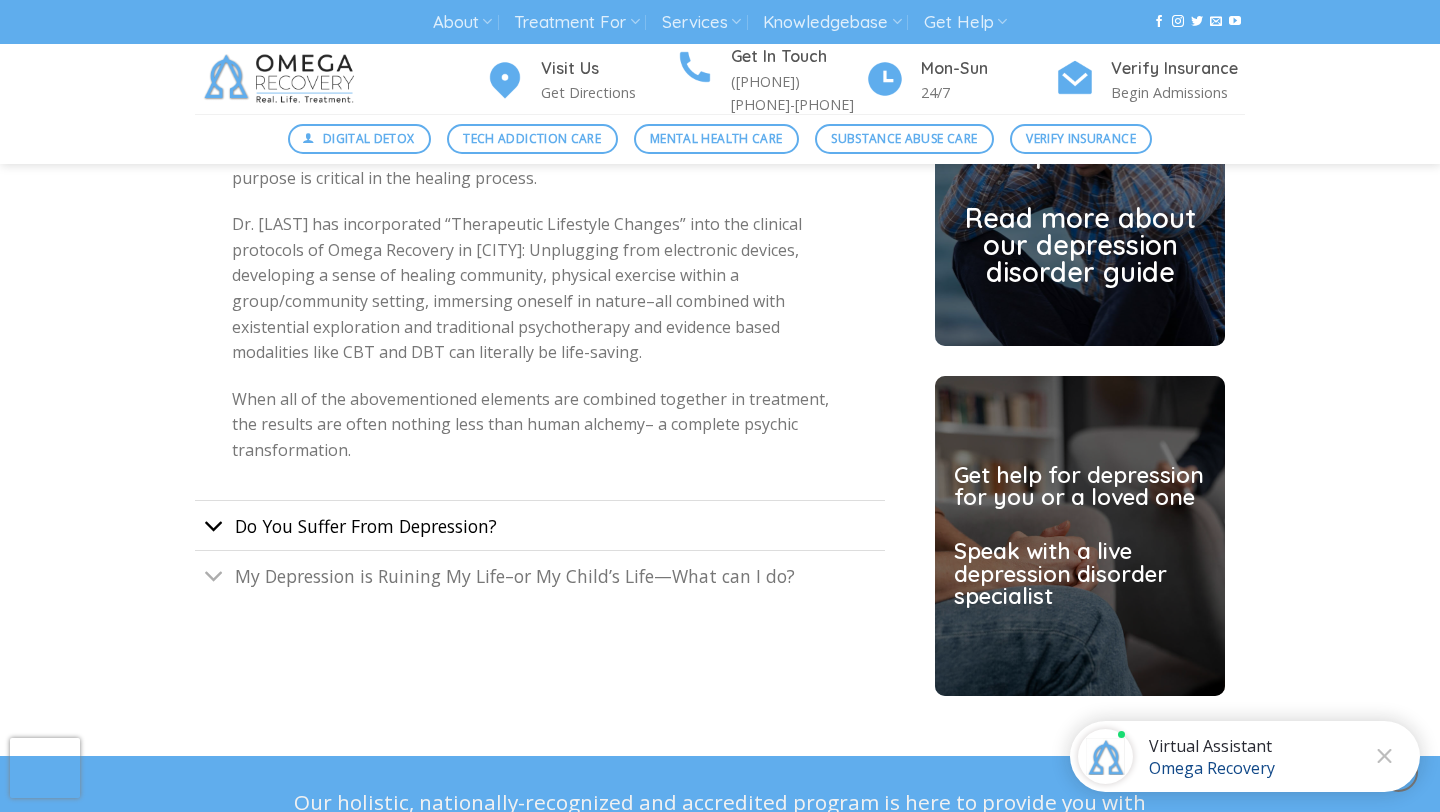click at bounding box center (214, 526) 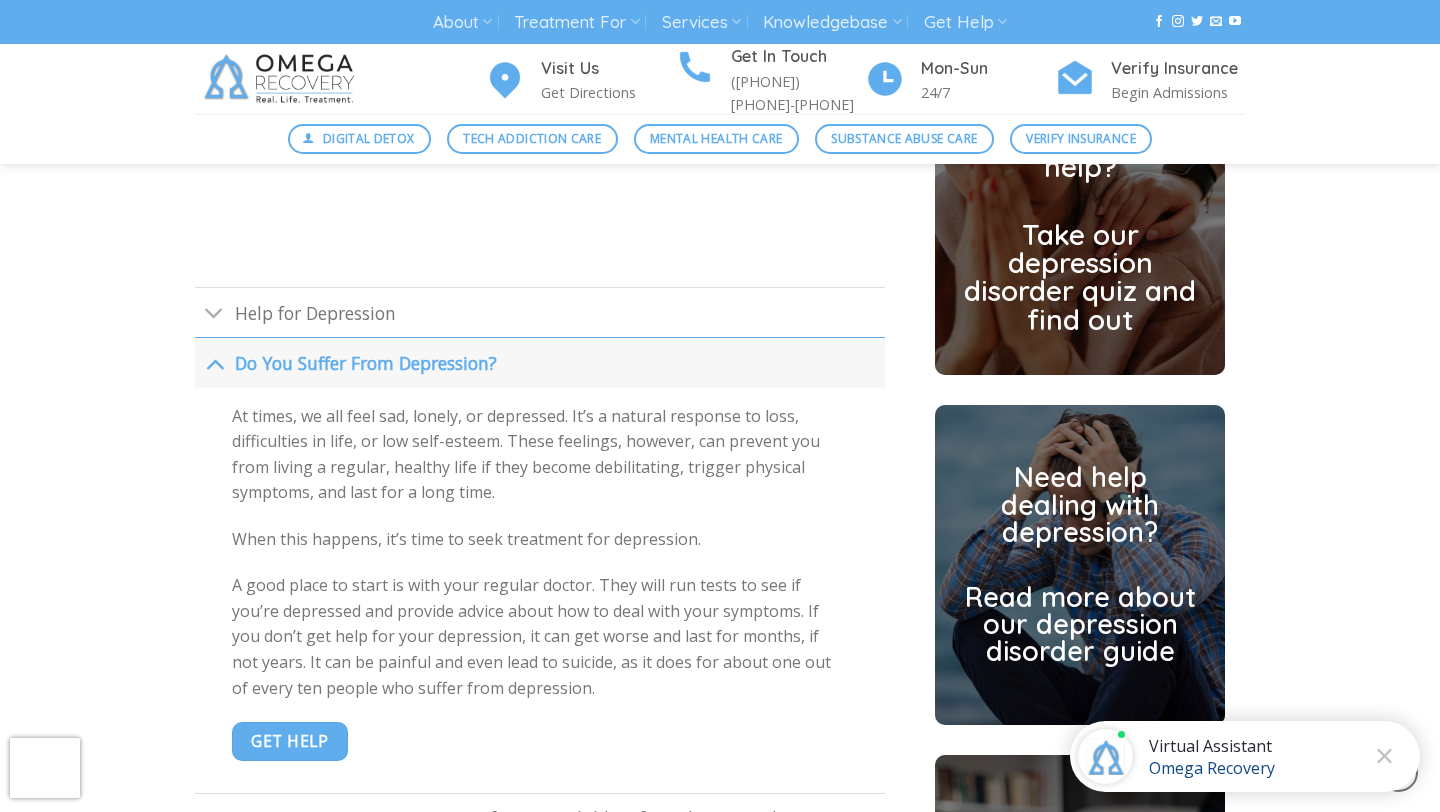 scroll, scrollTop: 4466, scrollLeft: 0, axis: vertical 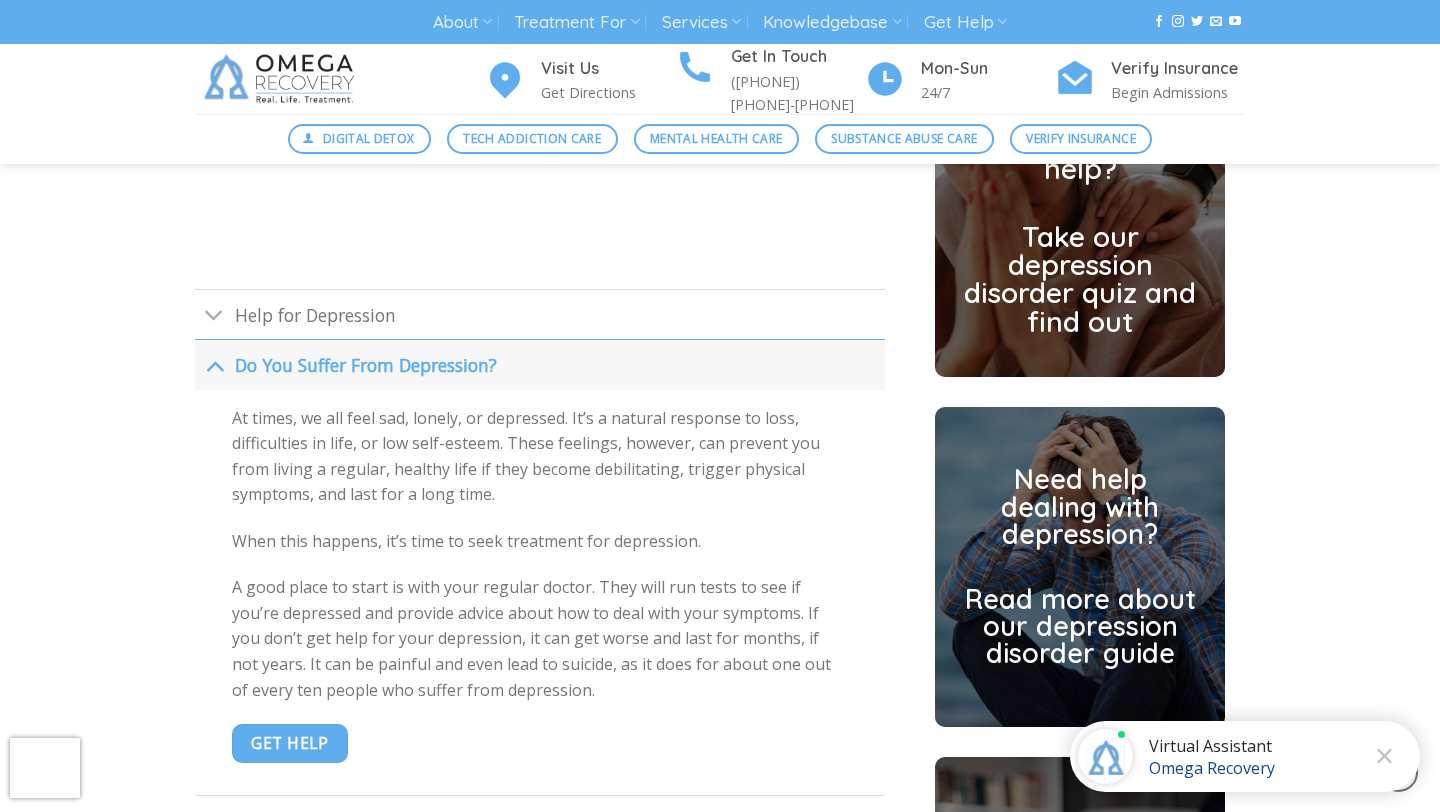 click at bounding box center (214, 365) 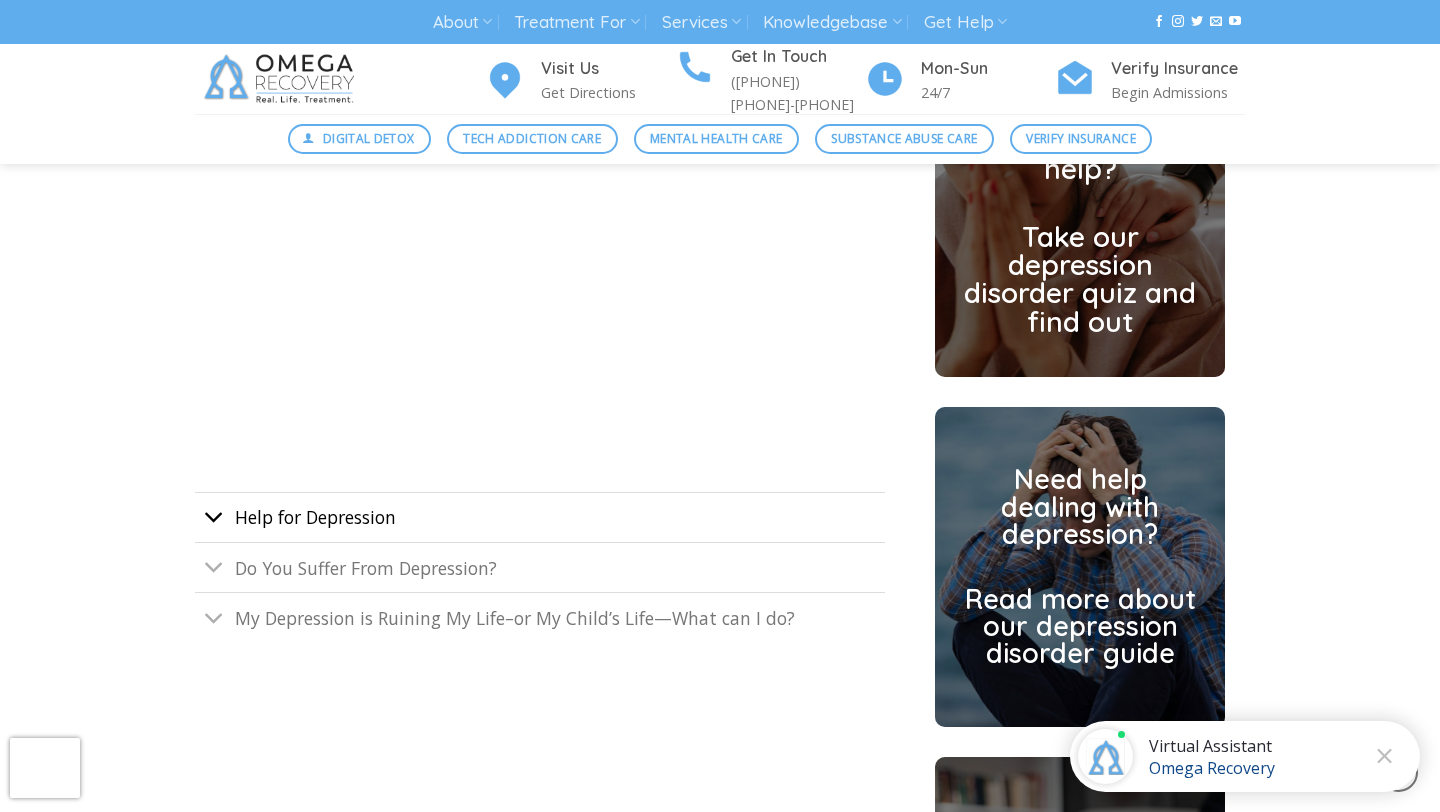 click at bounding box center [214, 517] 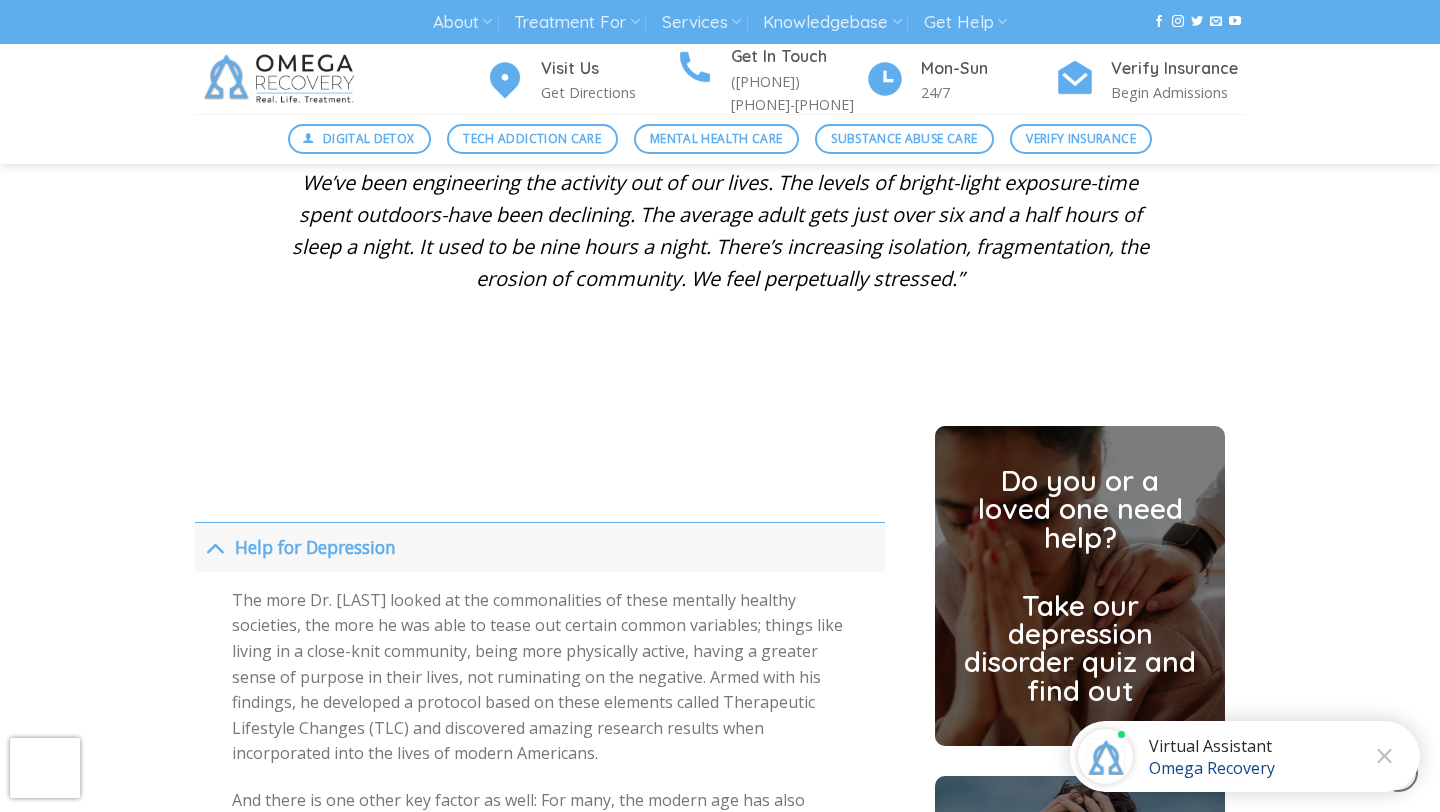 scroll, scrollTop: 4077, scrollLeft: 0, axis: vertical 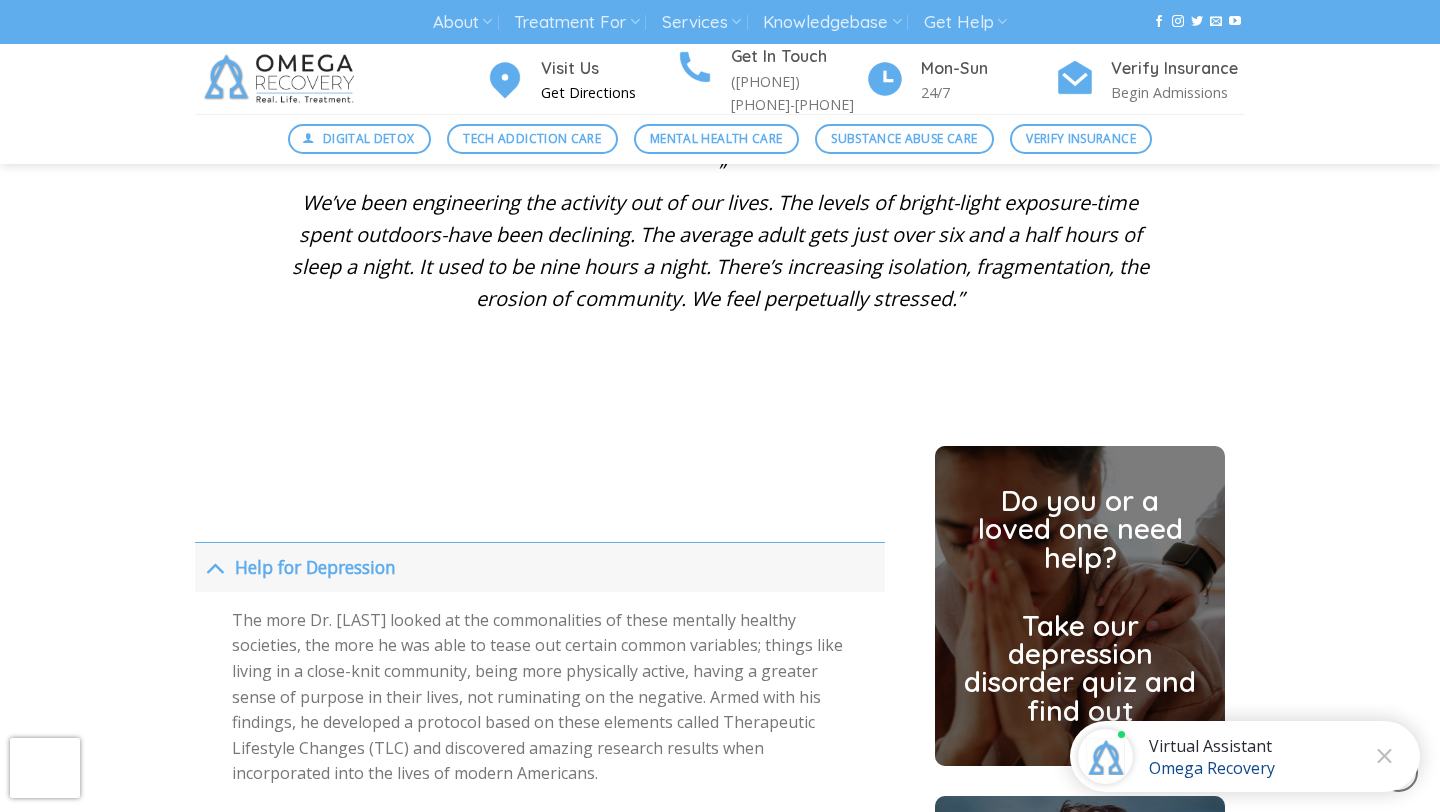 click on "Get Directions" at bounding box center [608, 92] 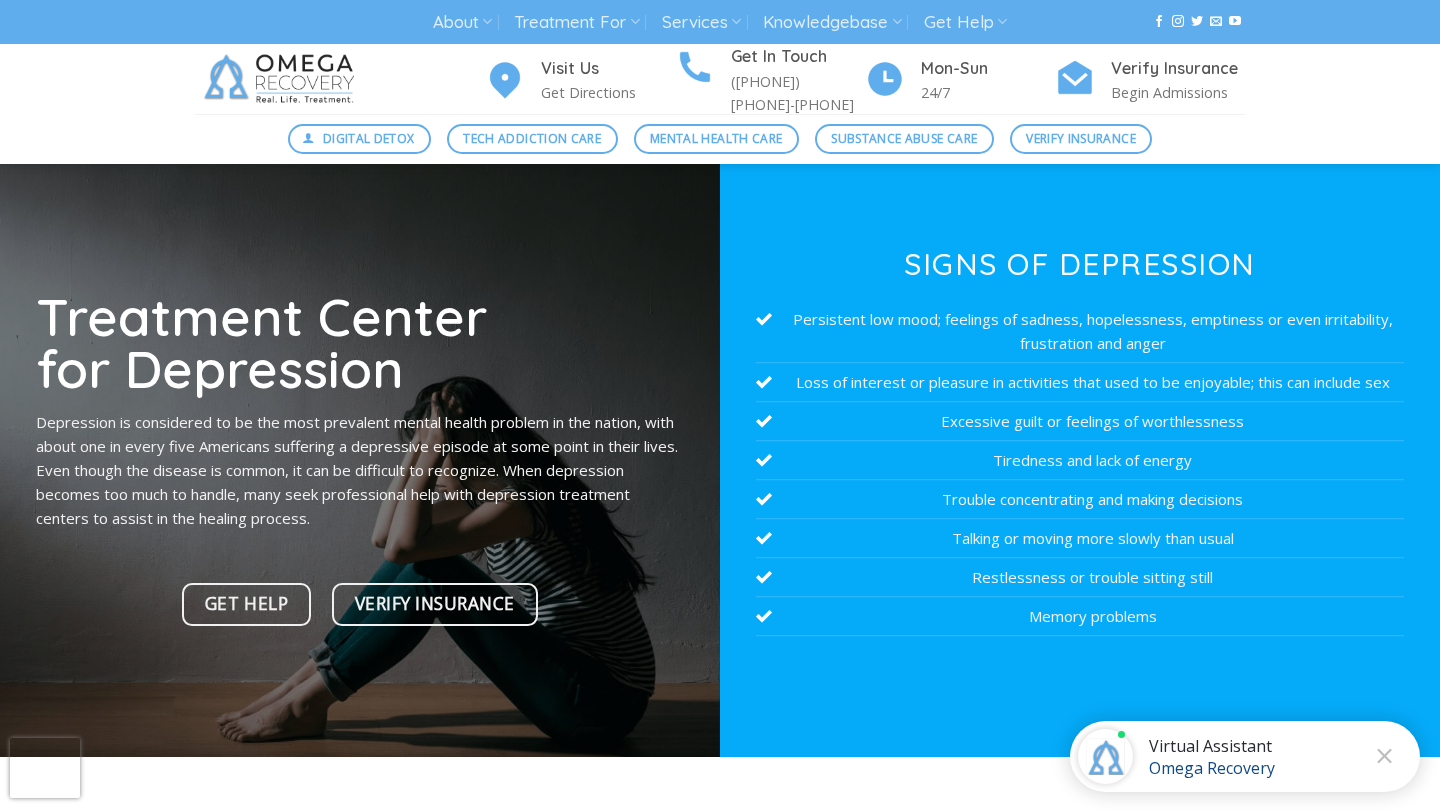 scroll, scrollTop: 0, scrollLeft: 0, axis: both 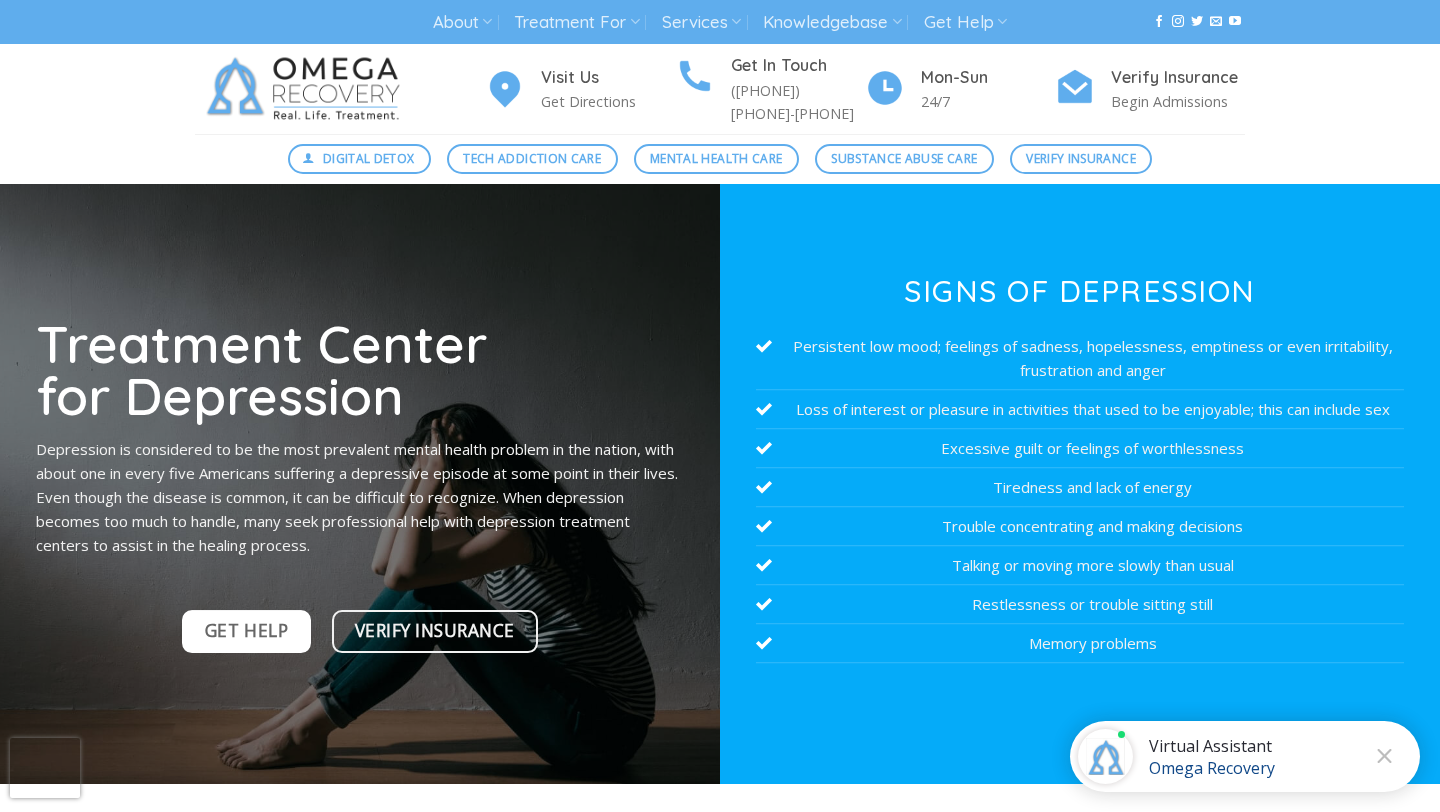 click on "Get Help" at bounding box center [246, 631] 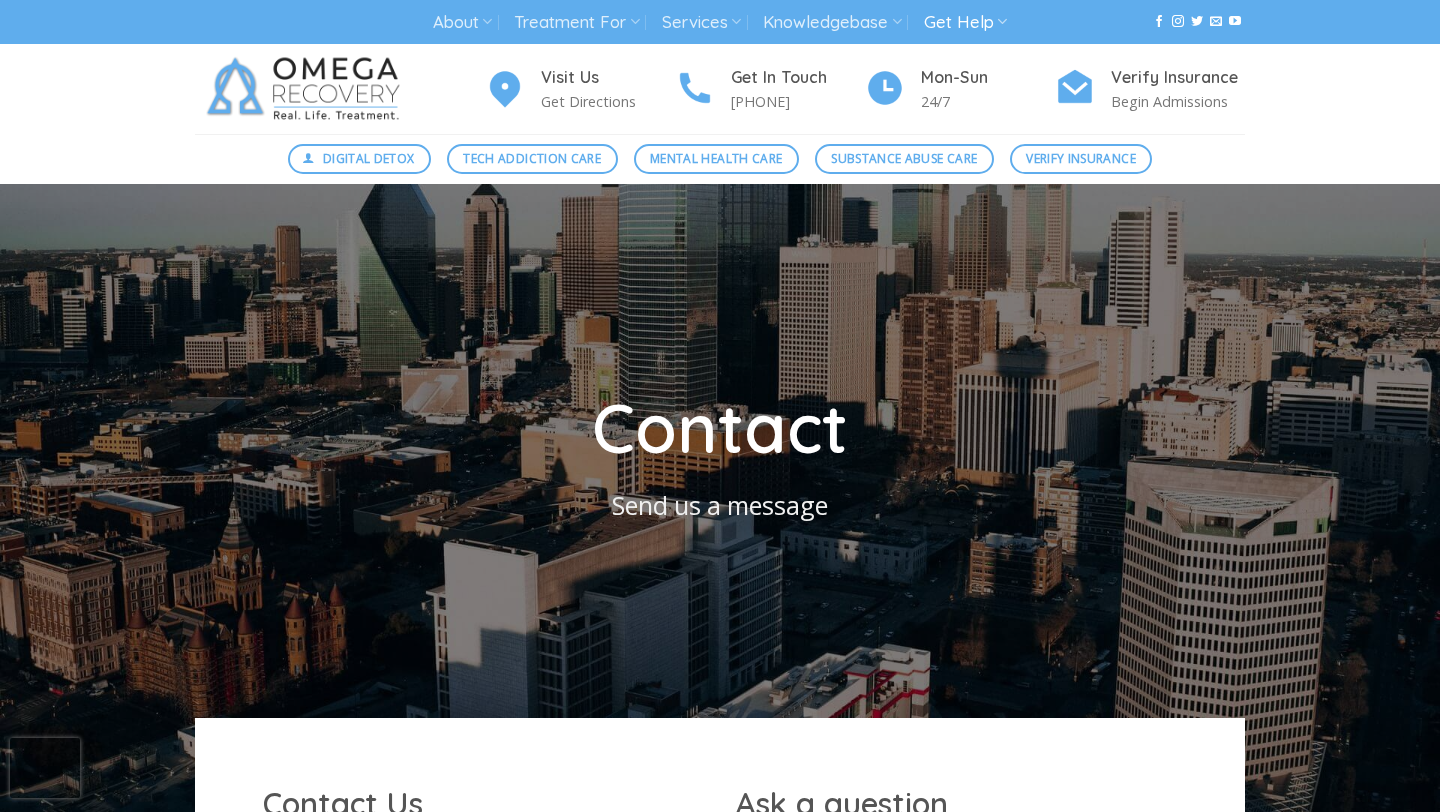 scroll, scrollTop: 0, scrollLeft: 0, axis: both 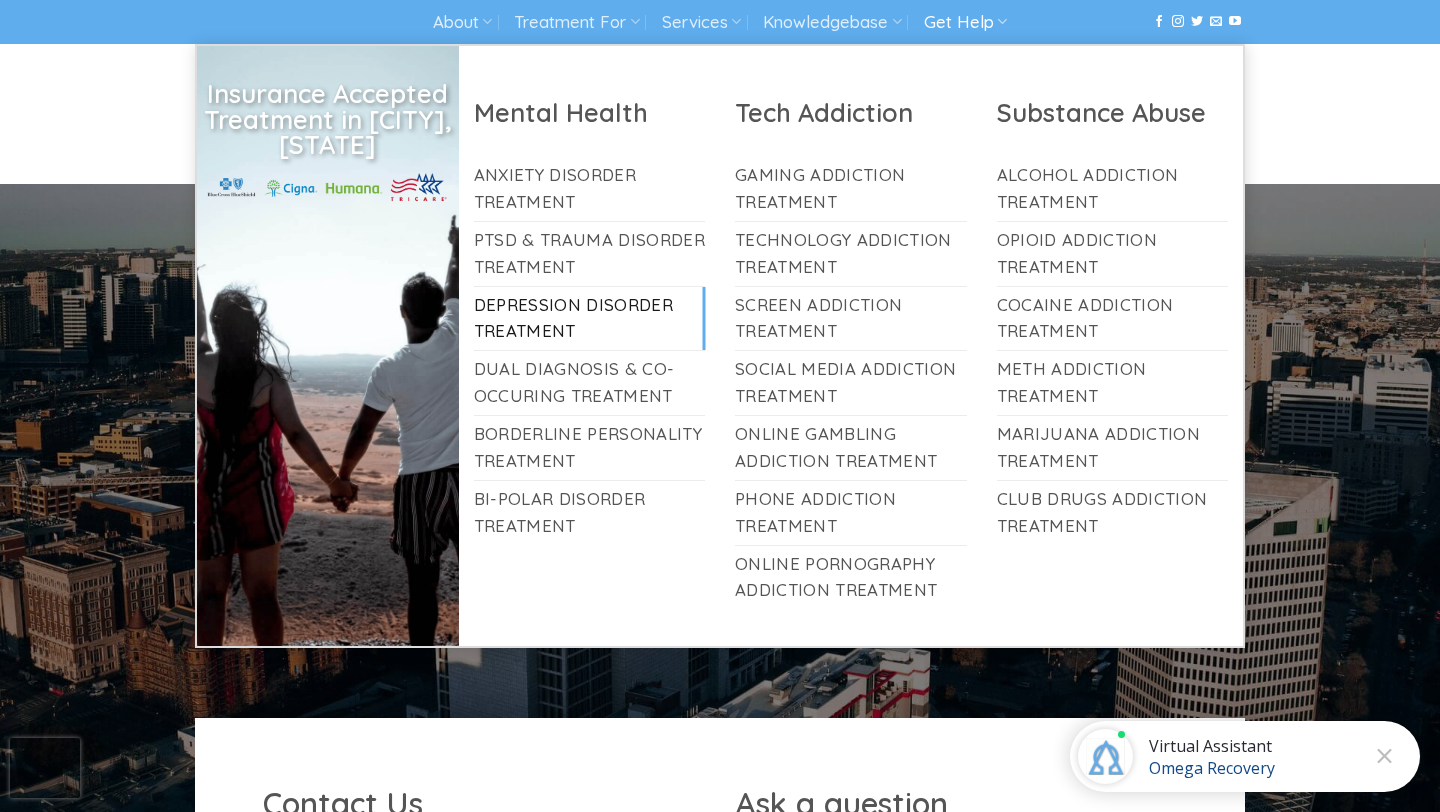 click on "Depression Disorder Treatment" at bounding box center [590, 319] 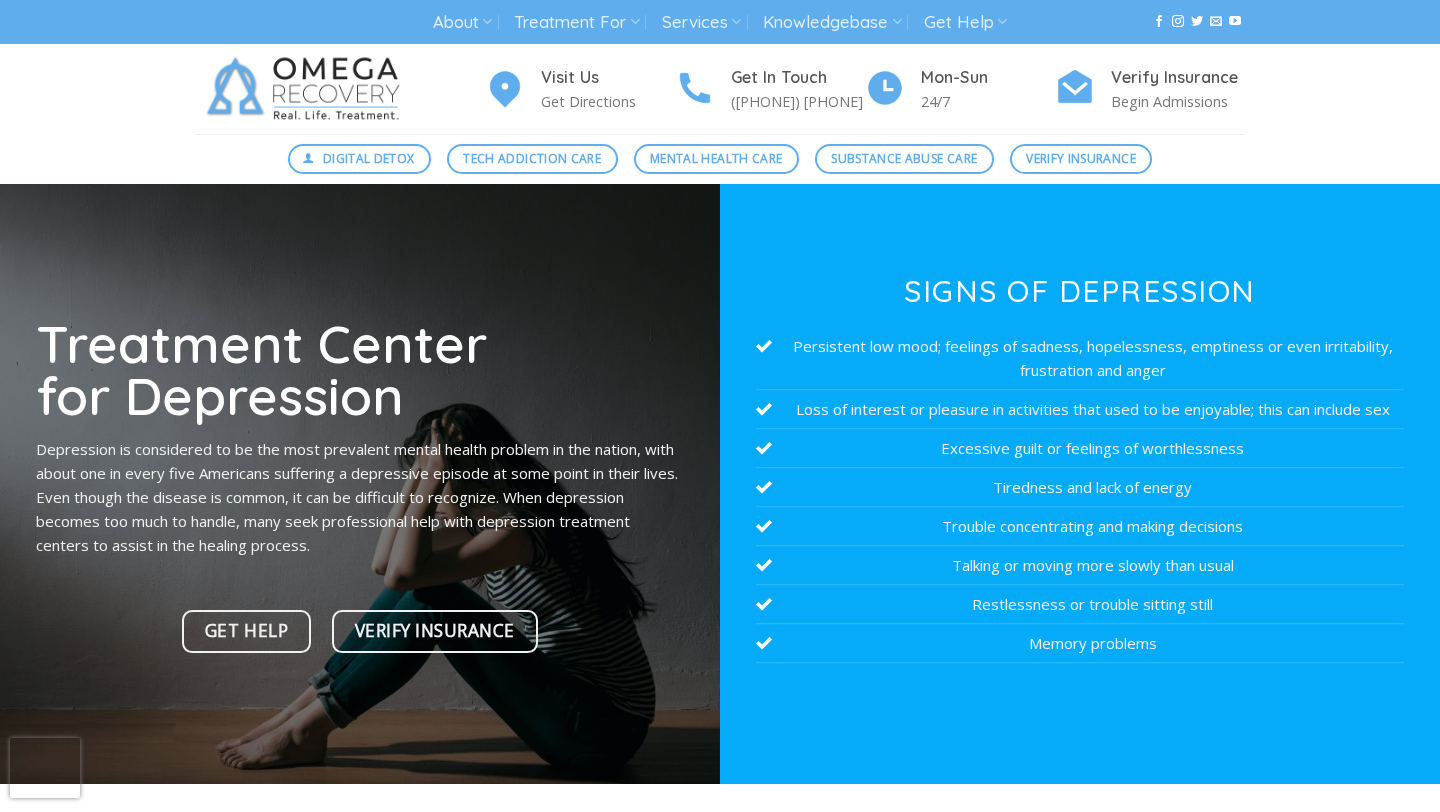 scroll, scrollTop: 0, scrollLeft: 0, axis: both 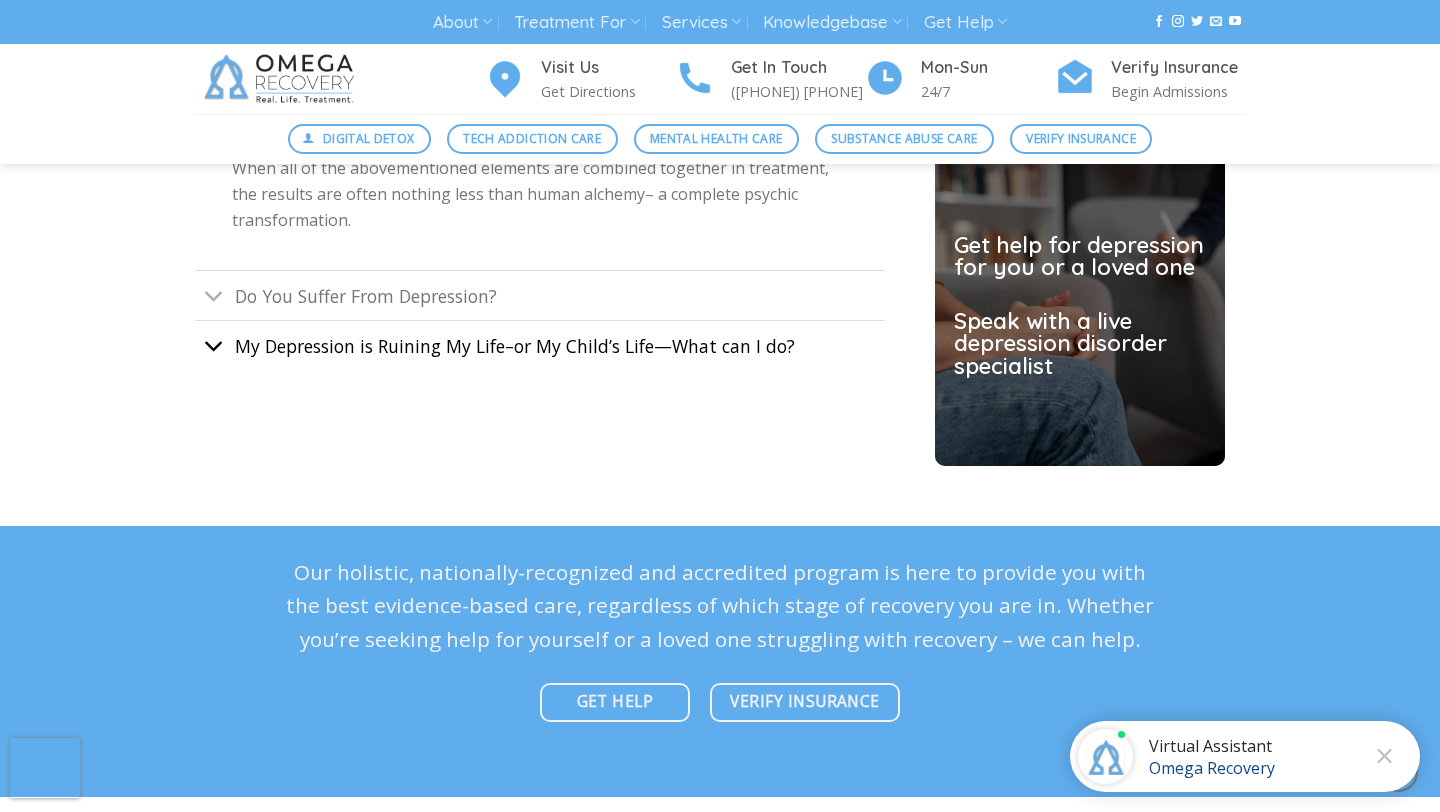 click at bounding box center (214, 346) 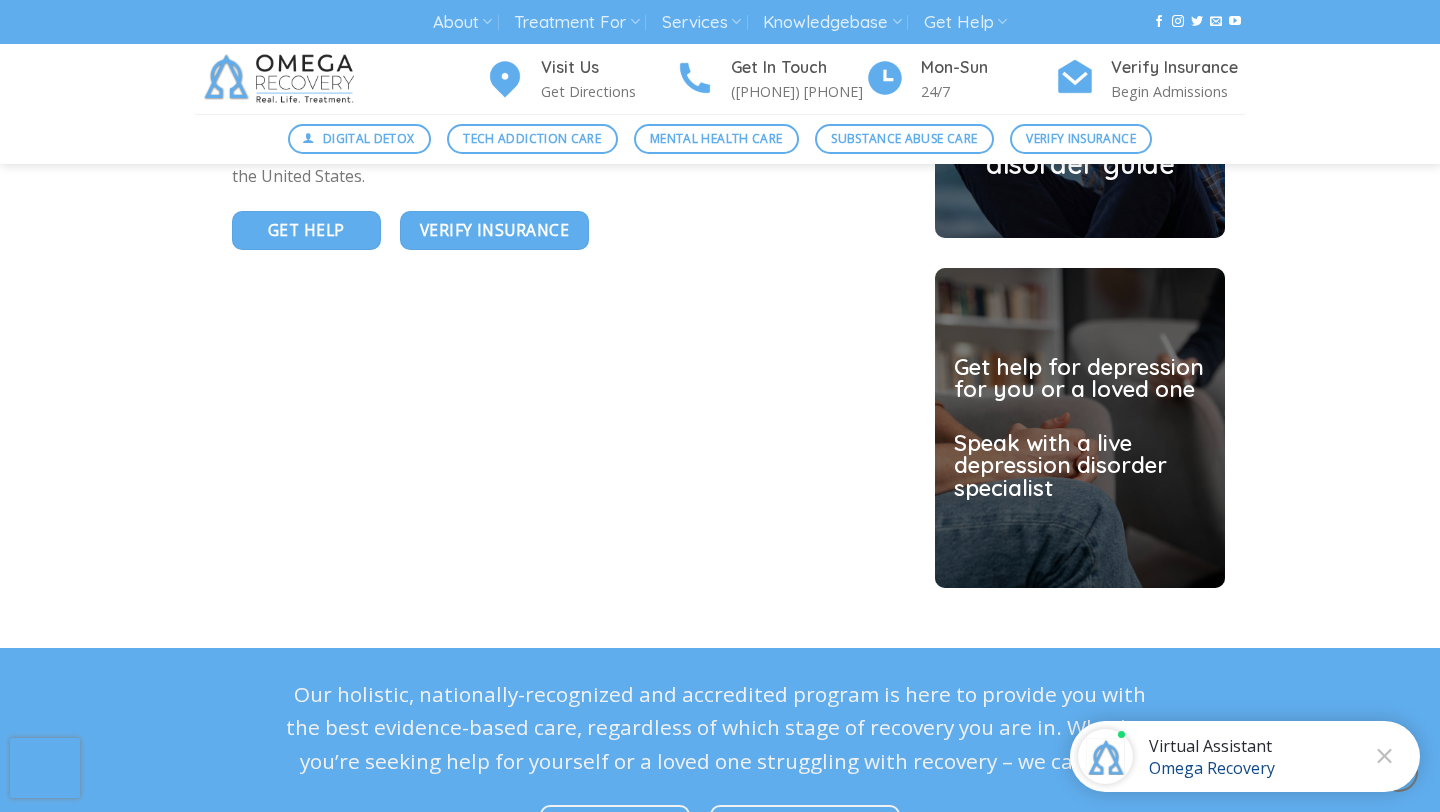 scroll, scrollTop: 4935, scrollLeft: 0, axis: vertical 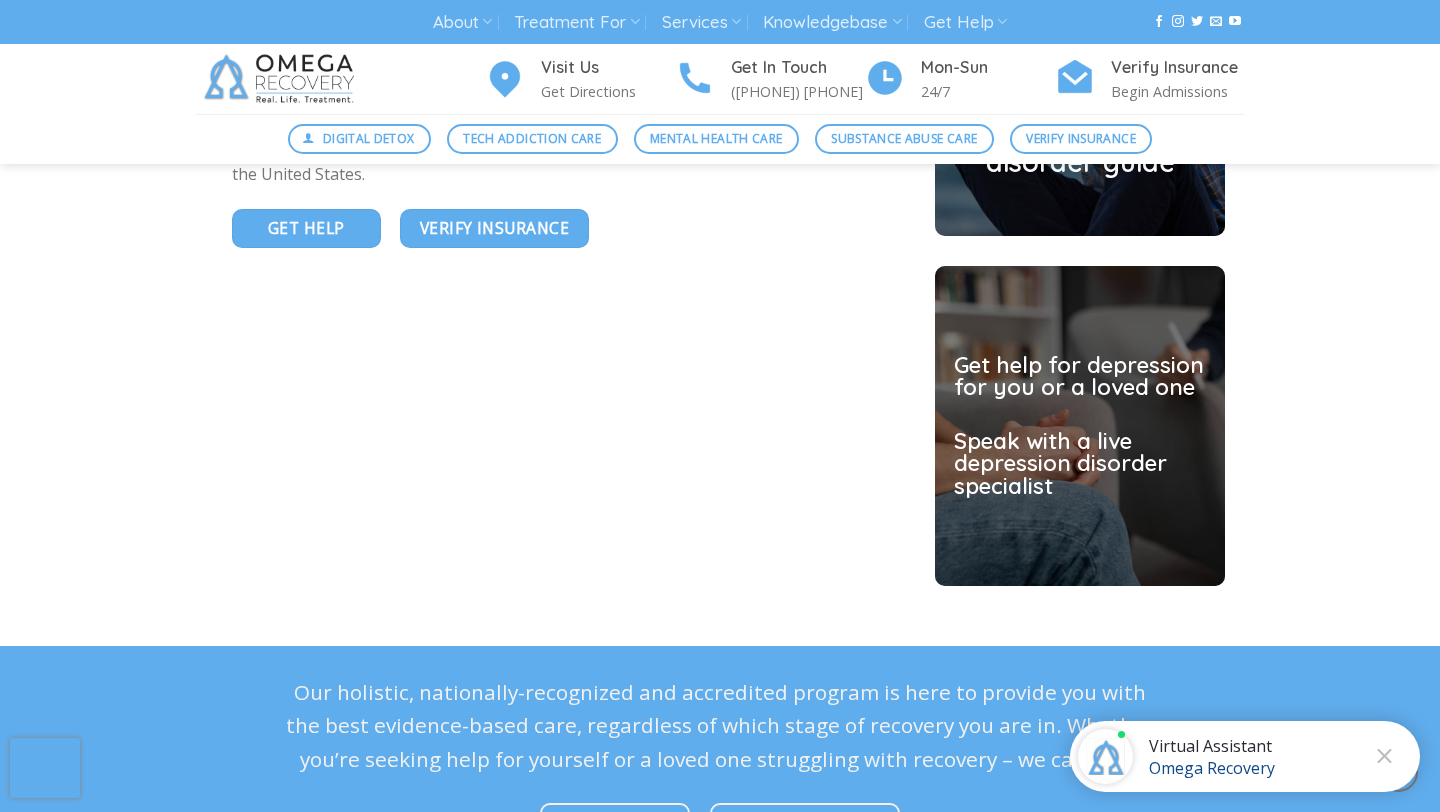 click on "Get help for depression for you or a loved one" at bounding box center (1080, 376) 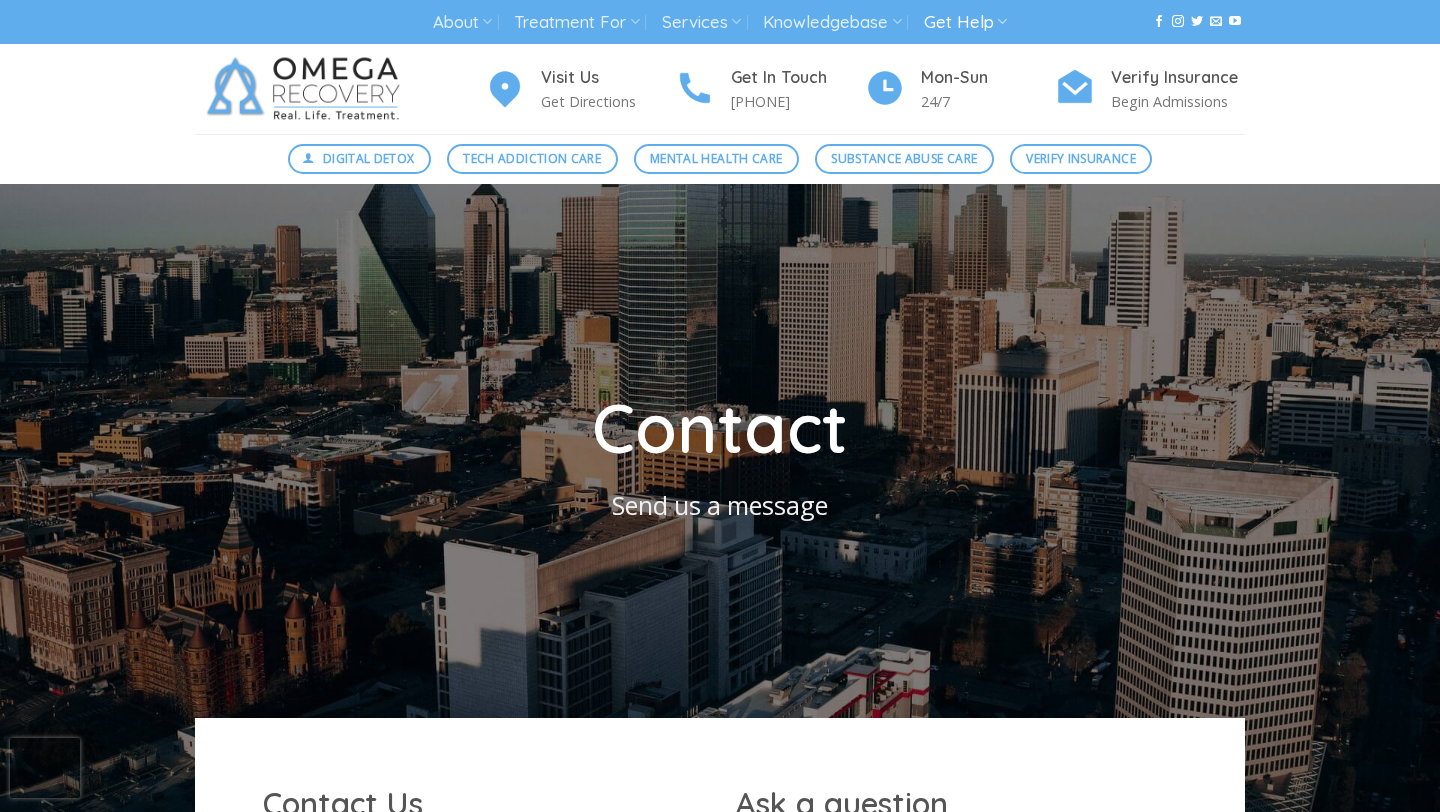 scroll, scrollTop: 0, scrollLeft: 0, axis: both 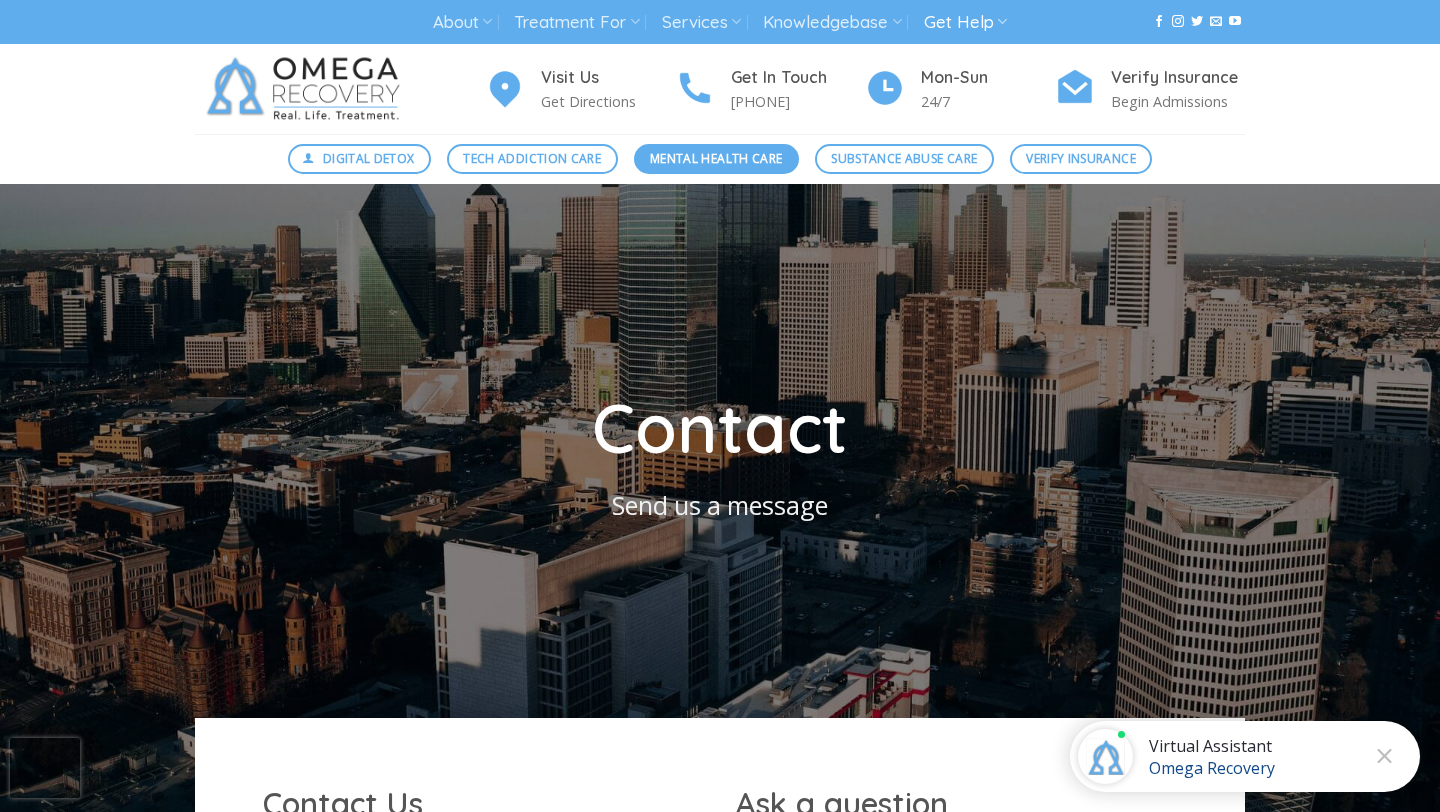 click on "Mental Health Care" at bounding box center [716, 158] 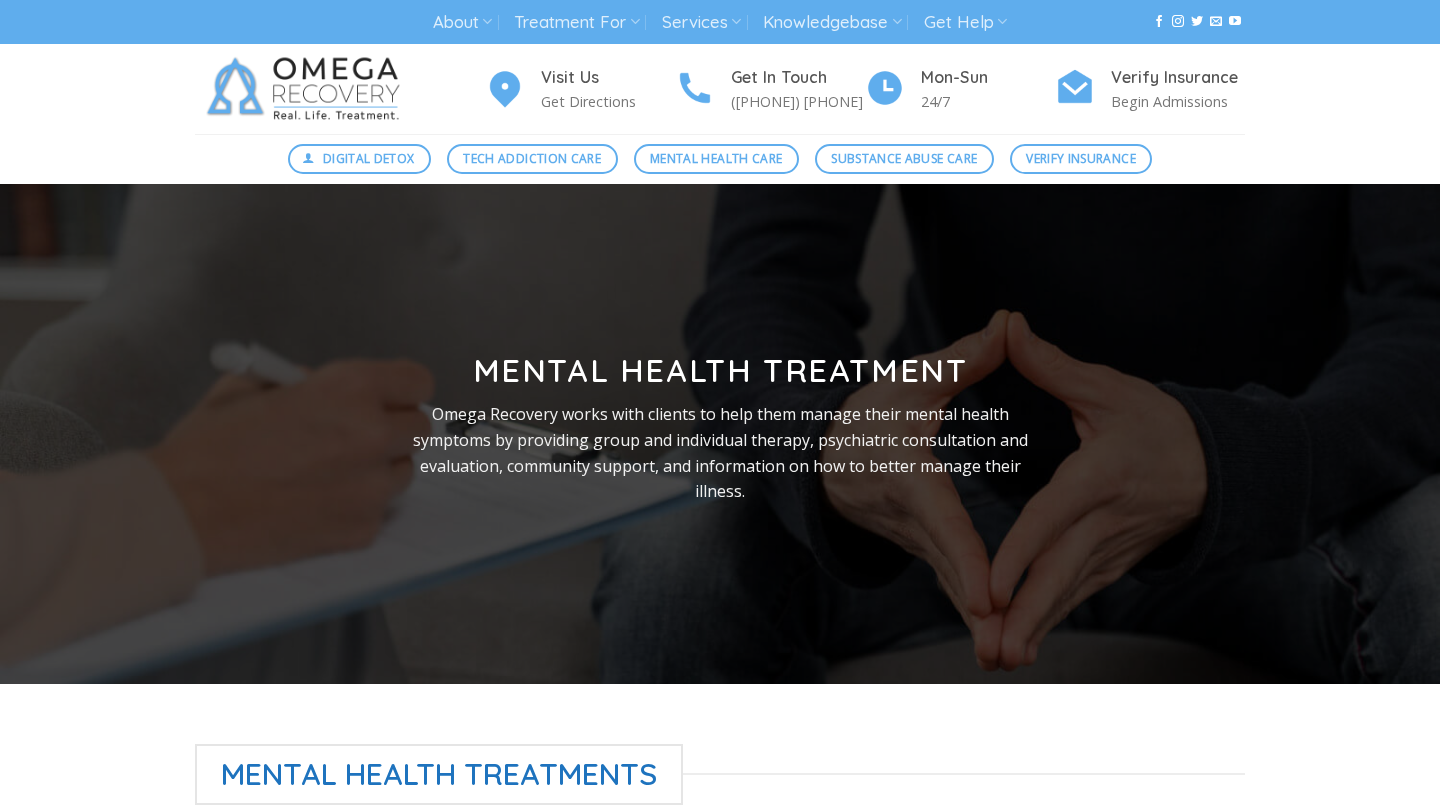 scroll, scrollTop: 0, scrollLeft: 0, axis: both 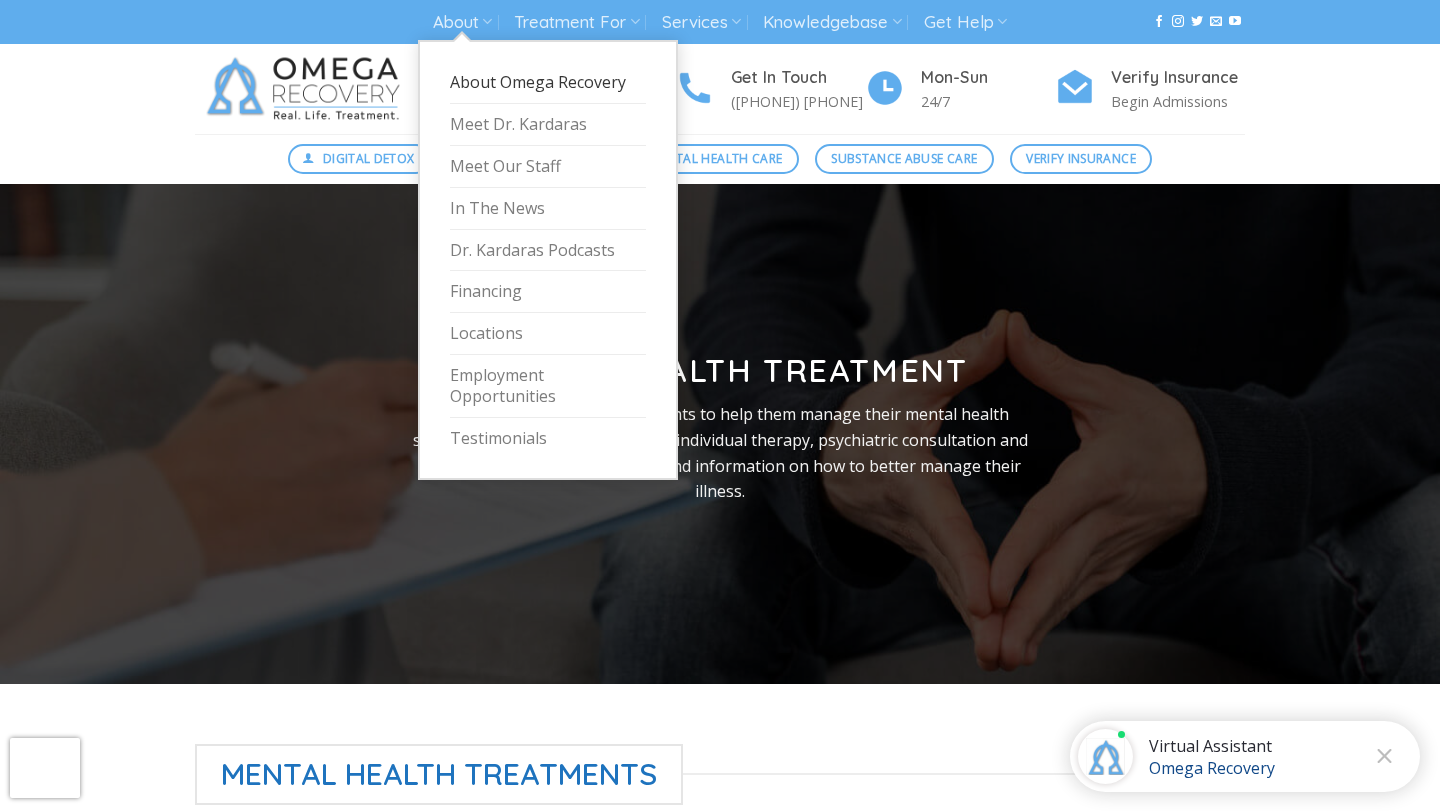 click on "About Omega Recovery" at bounding box center [548, 83] 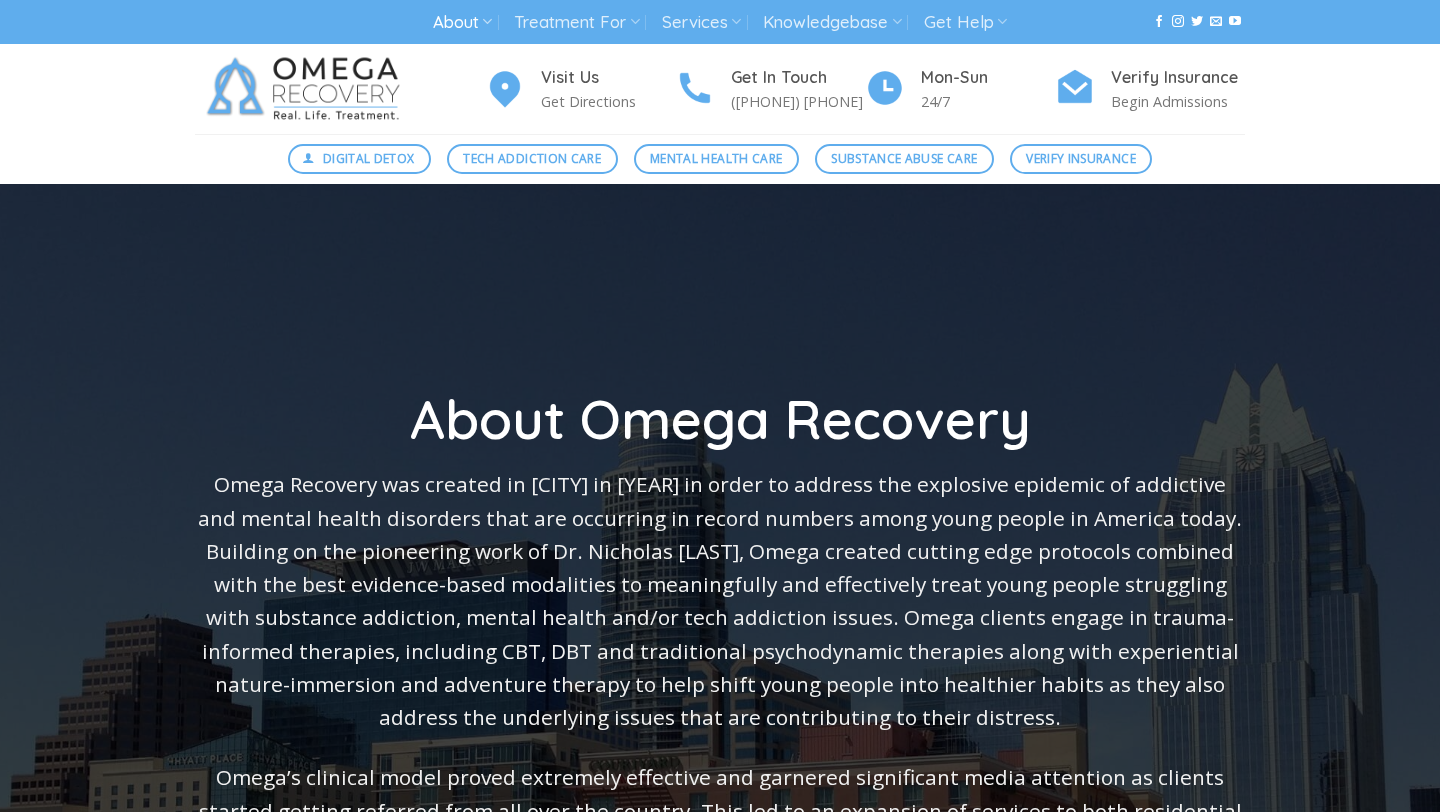 scroll, scrollTop: 0, scrollLeft: 0, axis: both 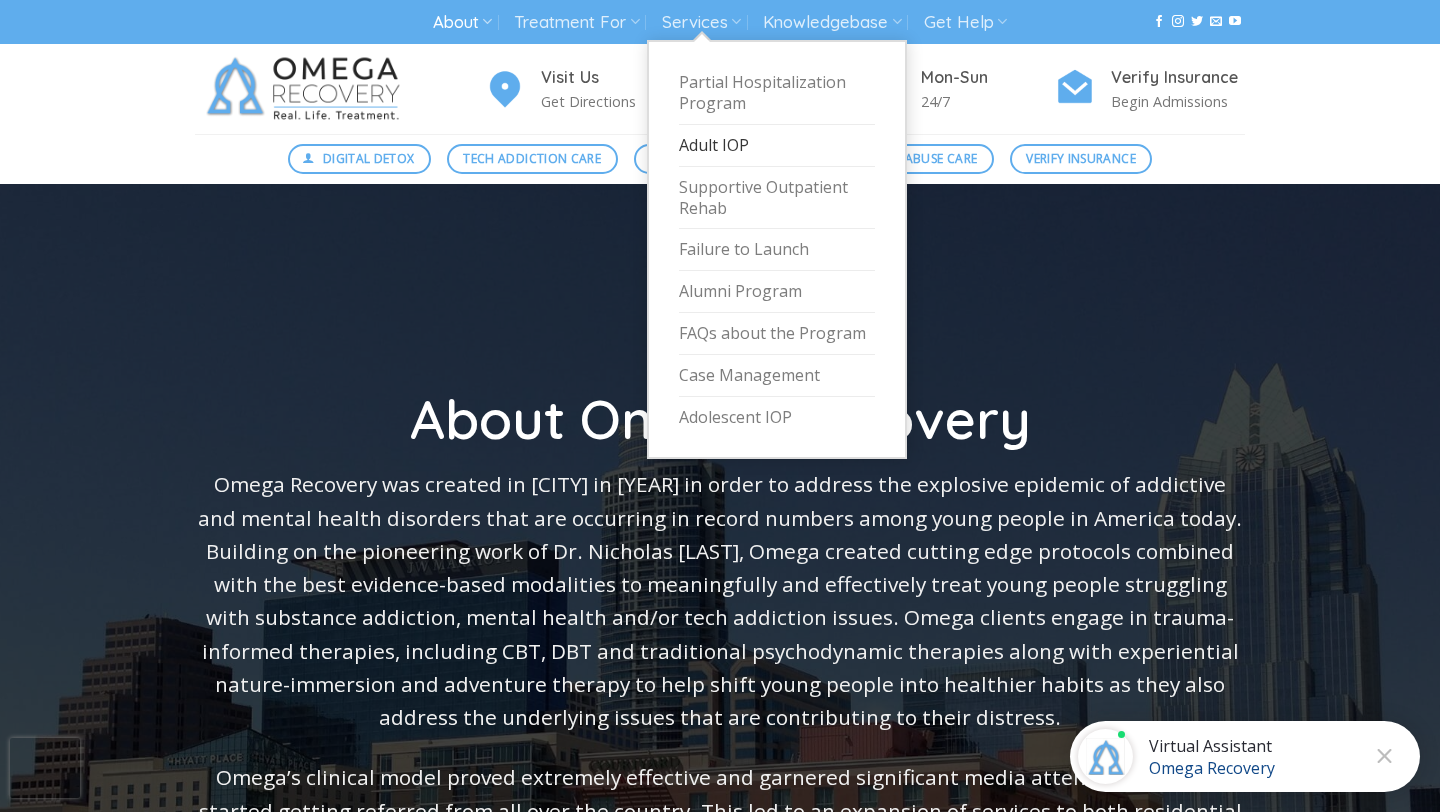 click on "Adult IOP" at bounding box center [777, 146] 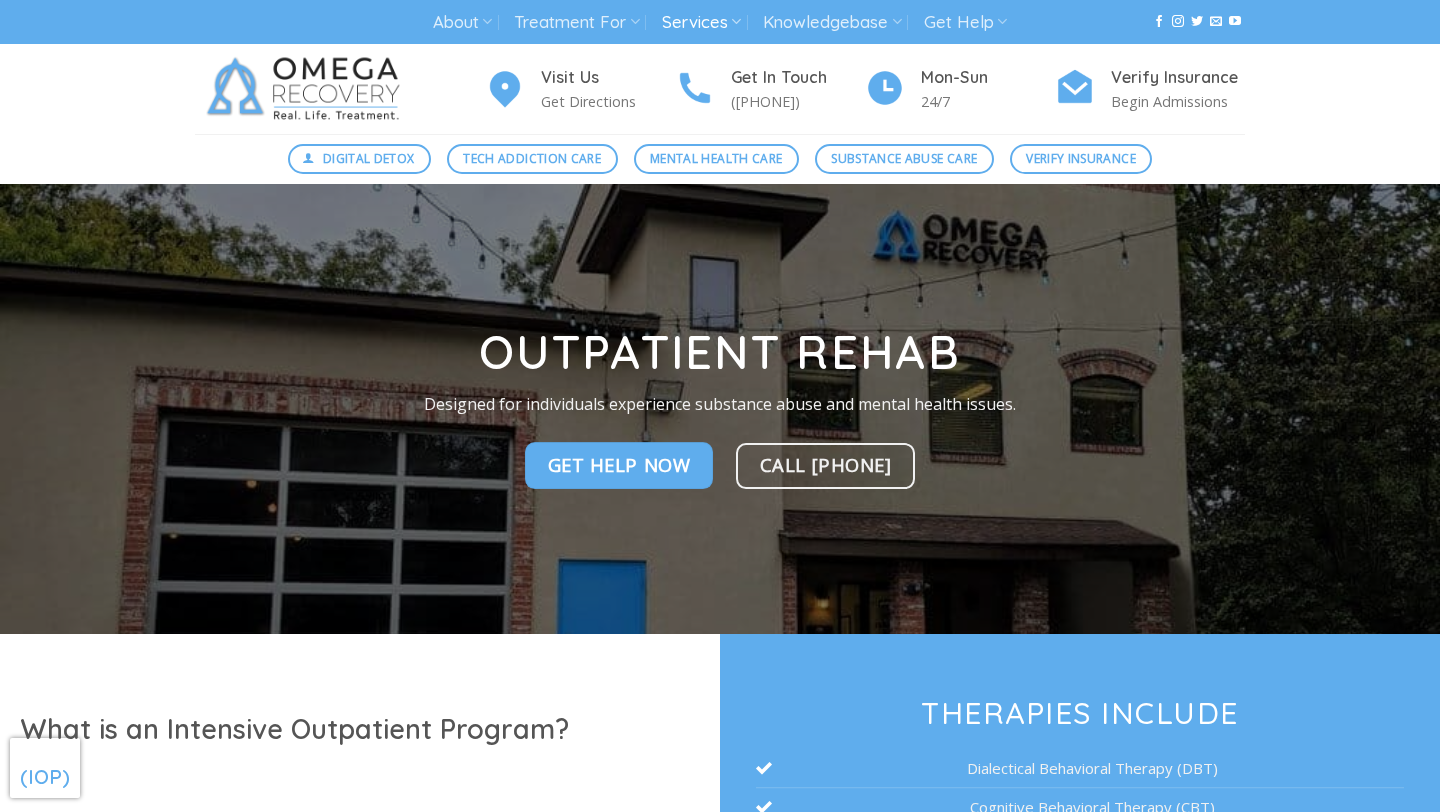 scroll, scrollTop: 0, scrollLeft: 0, axis: both 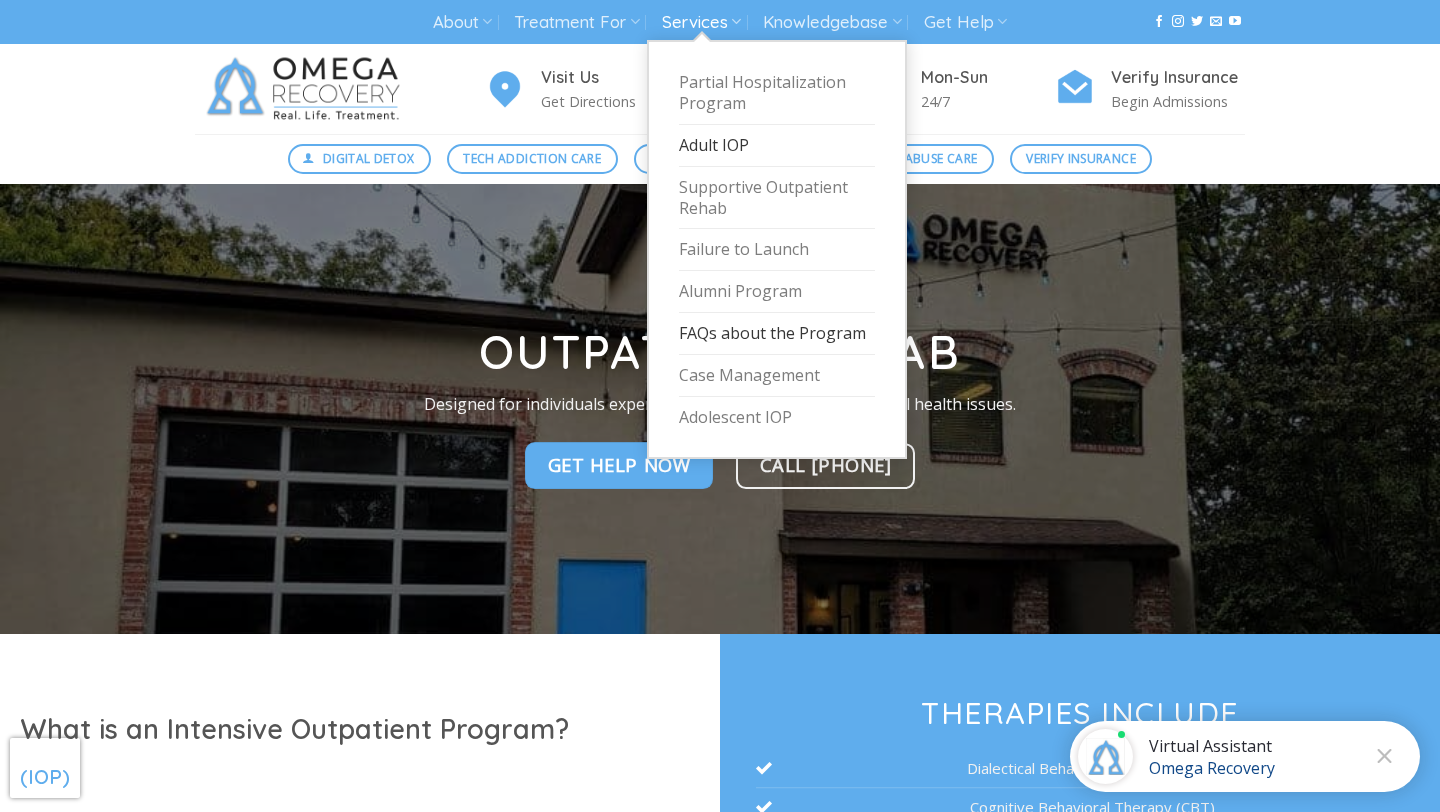 click on "FAQs about the Program" at bounding box center [777, 334] 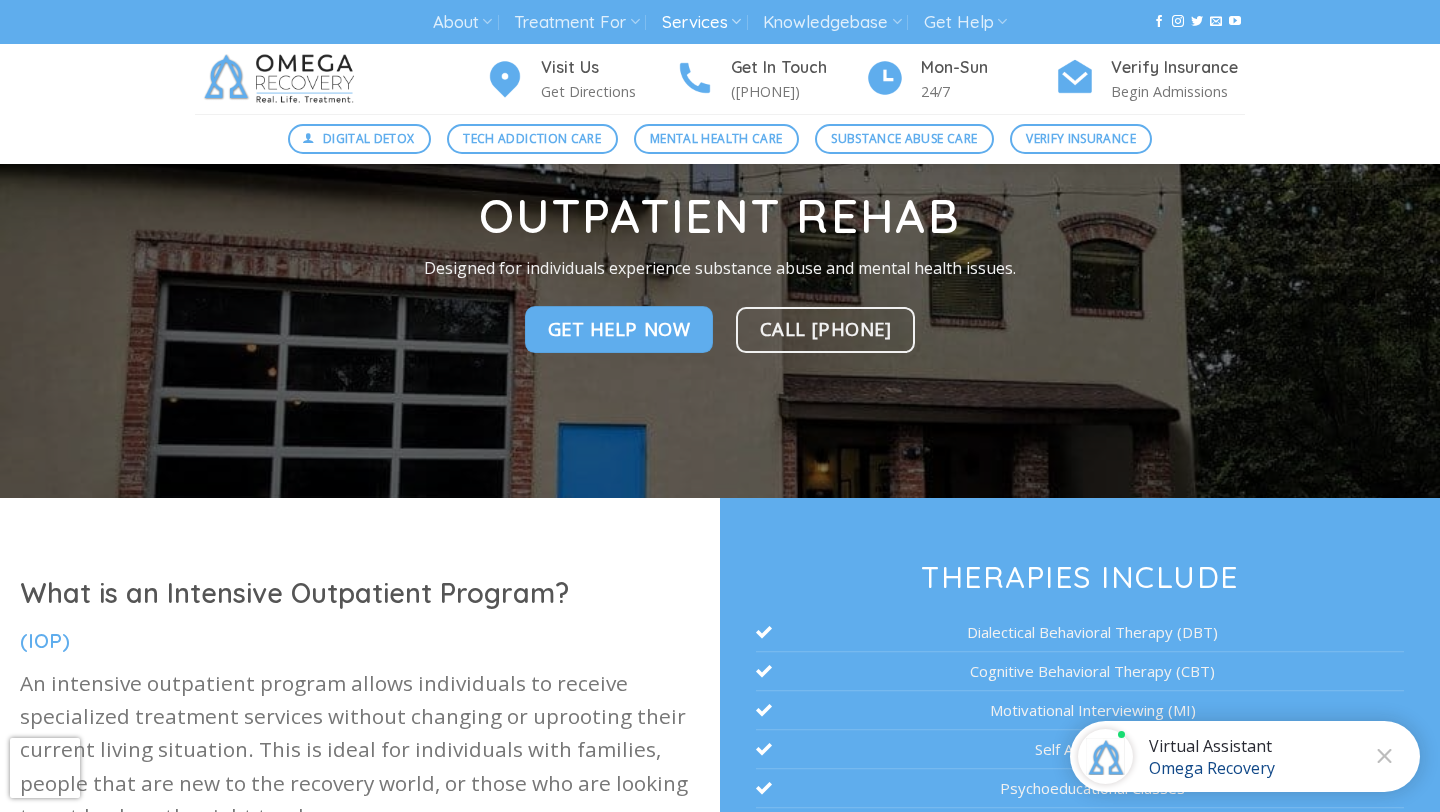 scroll, scrollTop: 135, scrollLeft: 0, axis: vertical 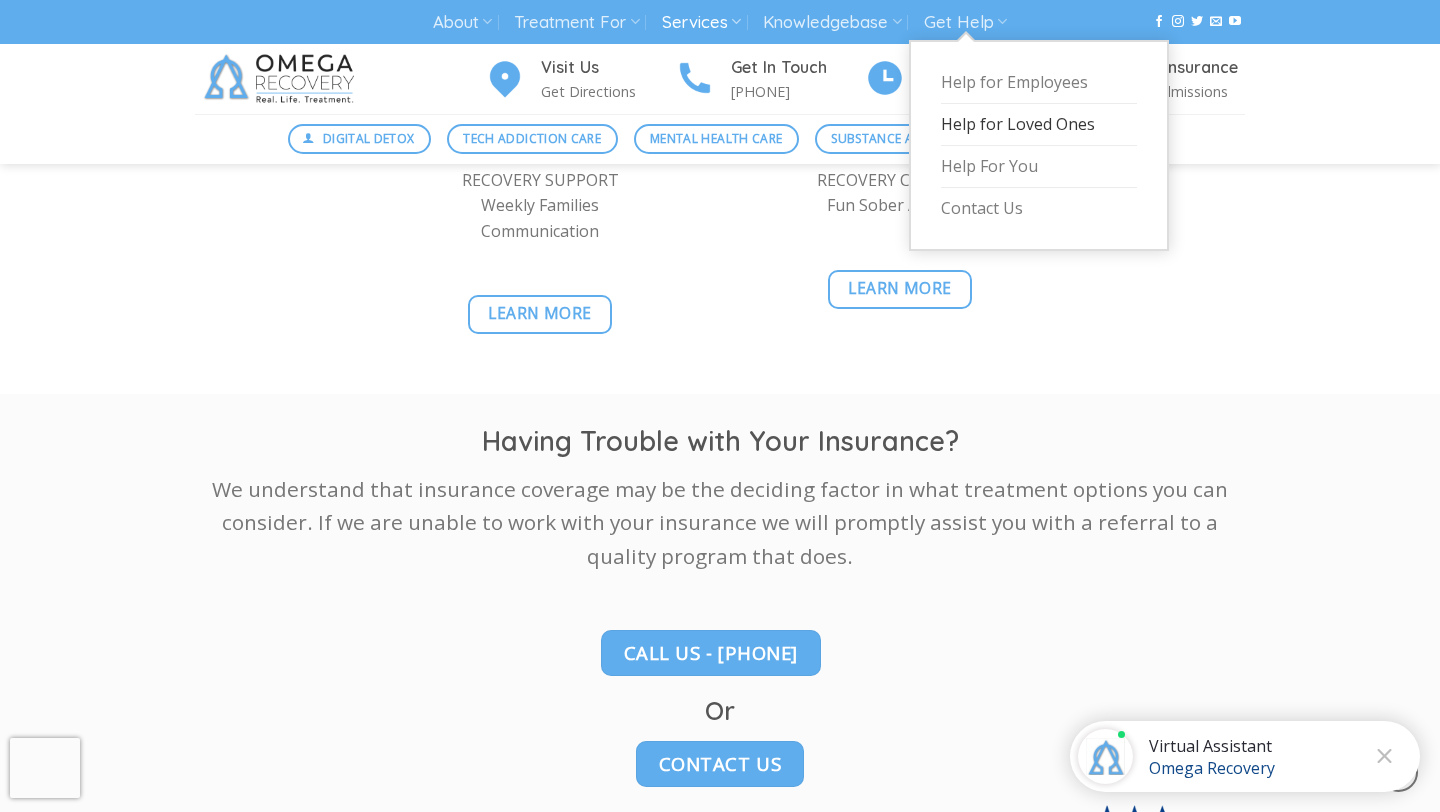 click on "Help for Loved Ones" at bounding box center (1039, 125) 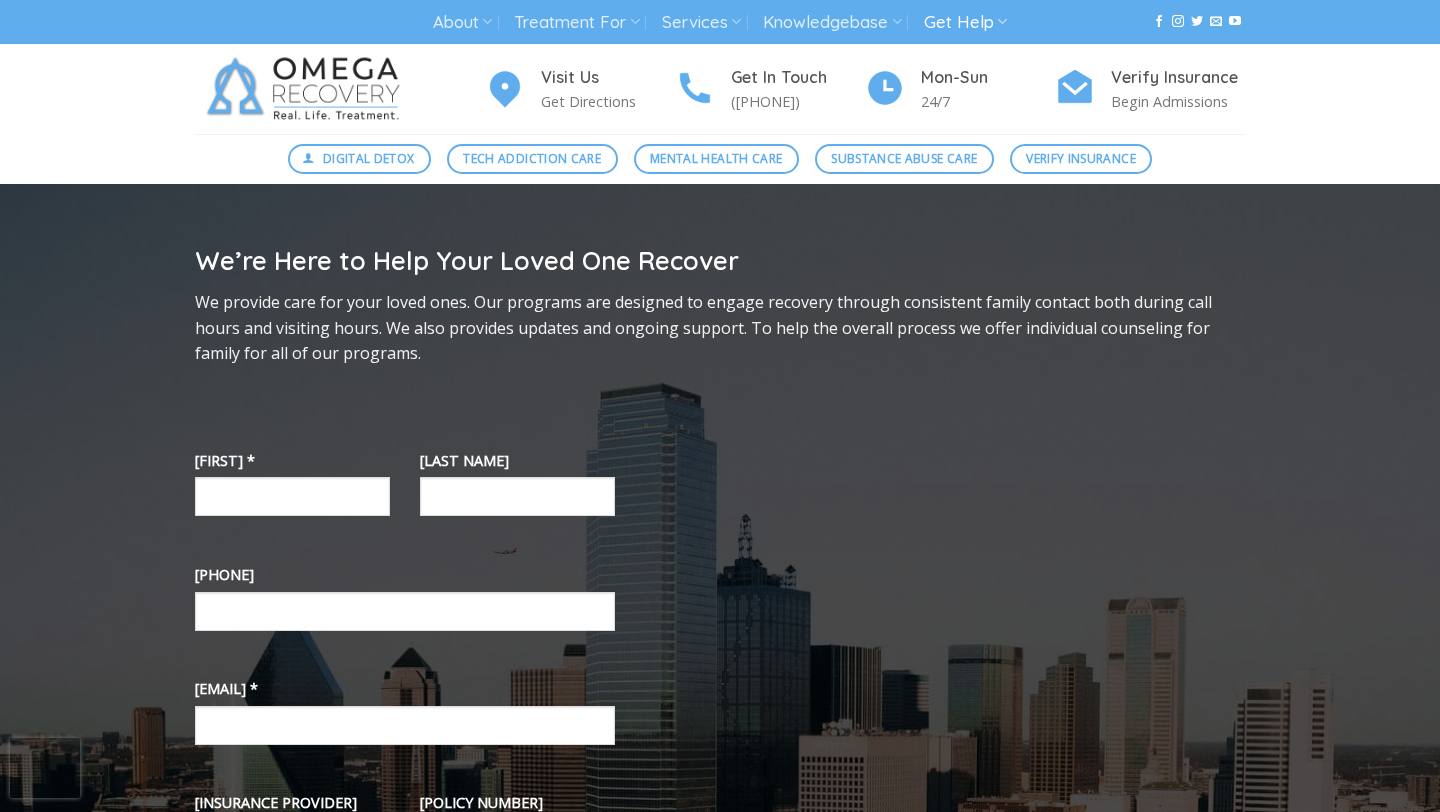 scroll, scrollTop: 0, scrollLeft: 0, axis: both 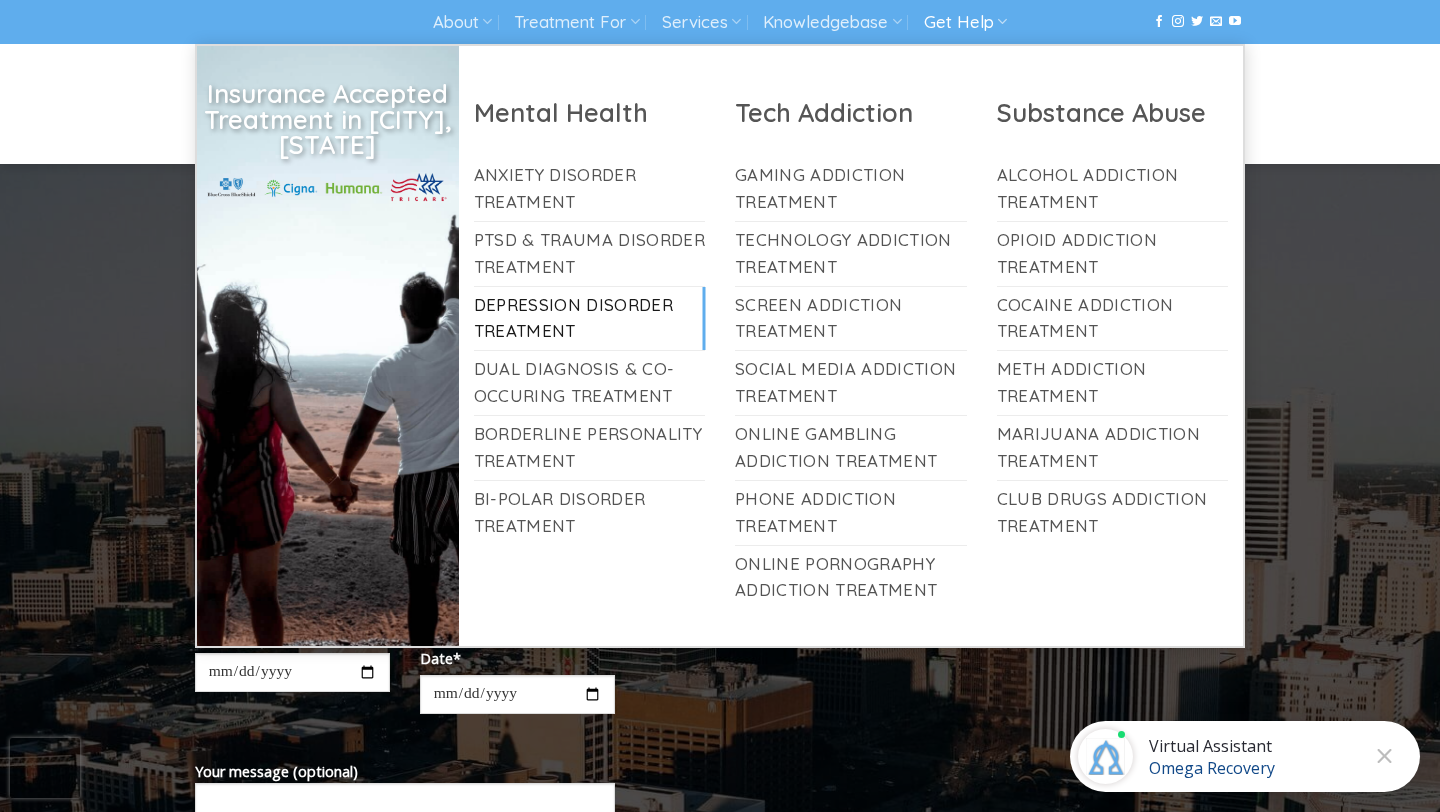click on "Depression Disorder Treatment" at bounding box center (590, 319) 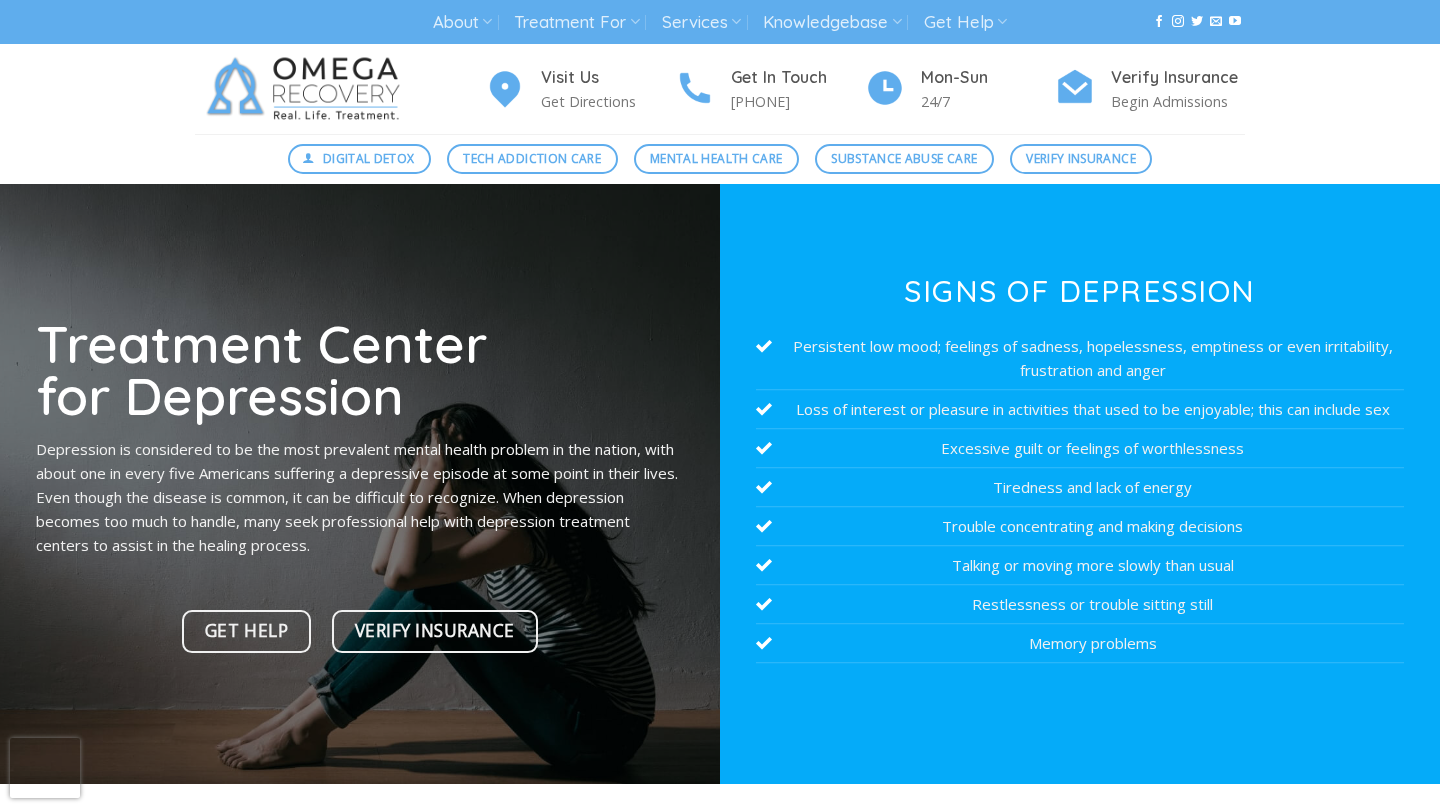 scroll, scrollTop: 0, scrollLeft: 0, axis: both 